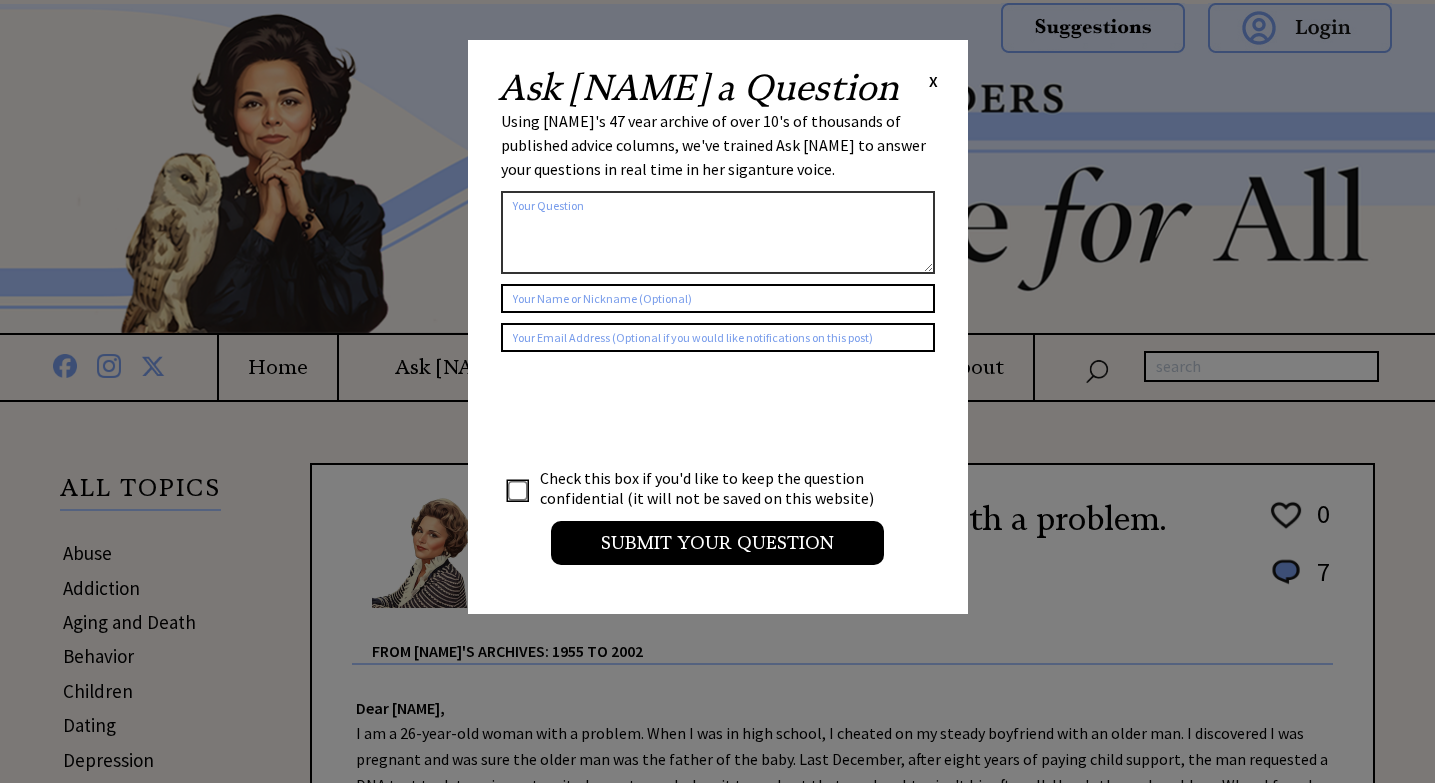 scroll, scrollTop: 0, scrollLeft: 0, axis: both 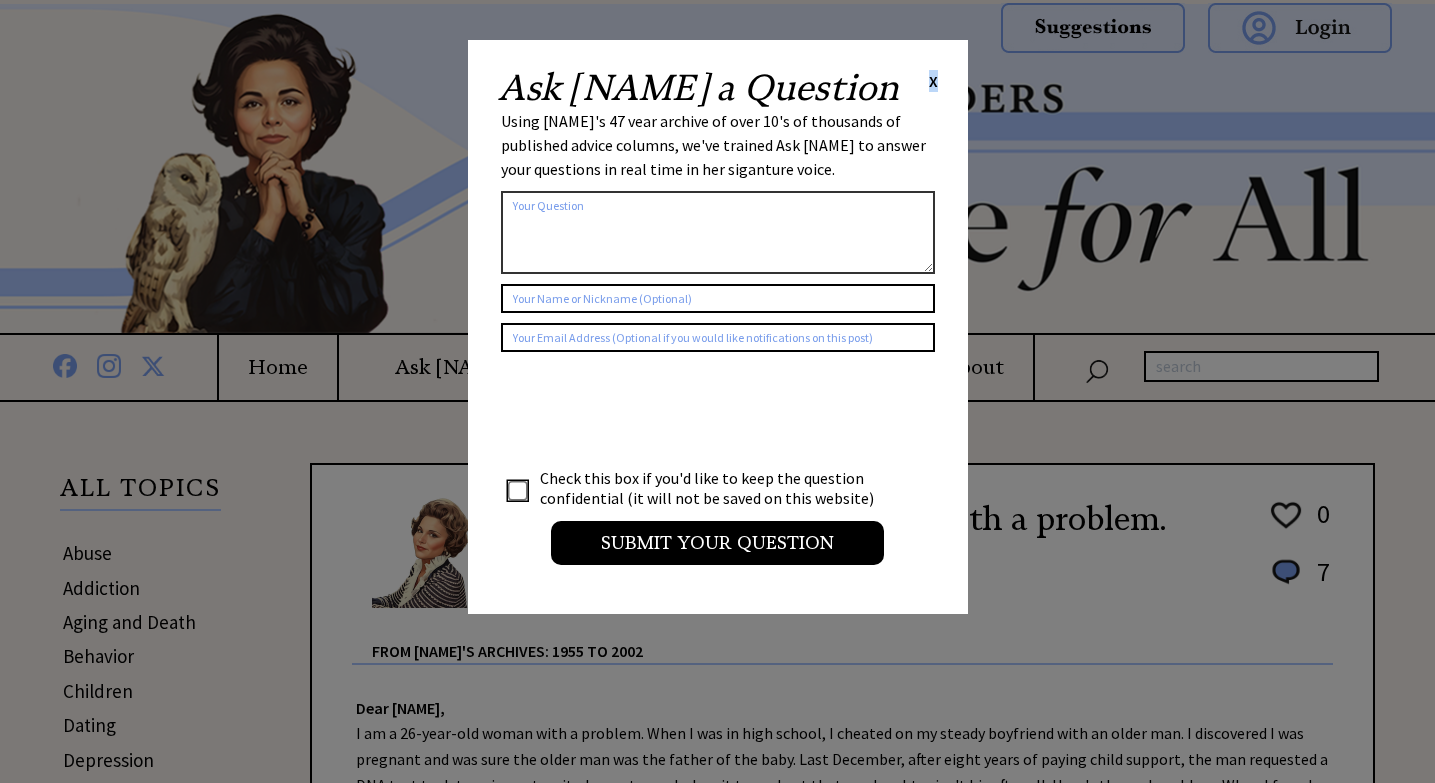 click on "X" at bounding box center (933, 81) 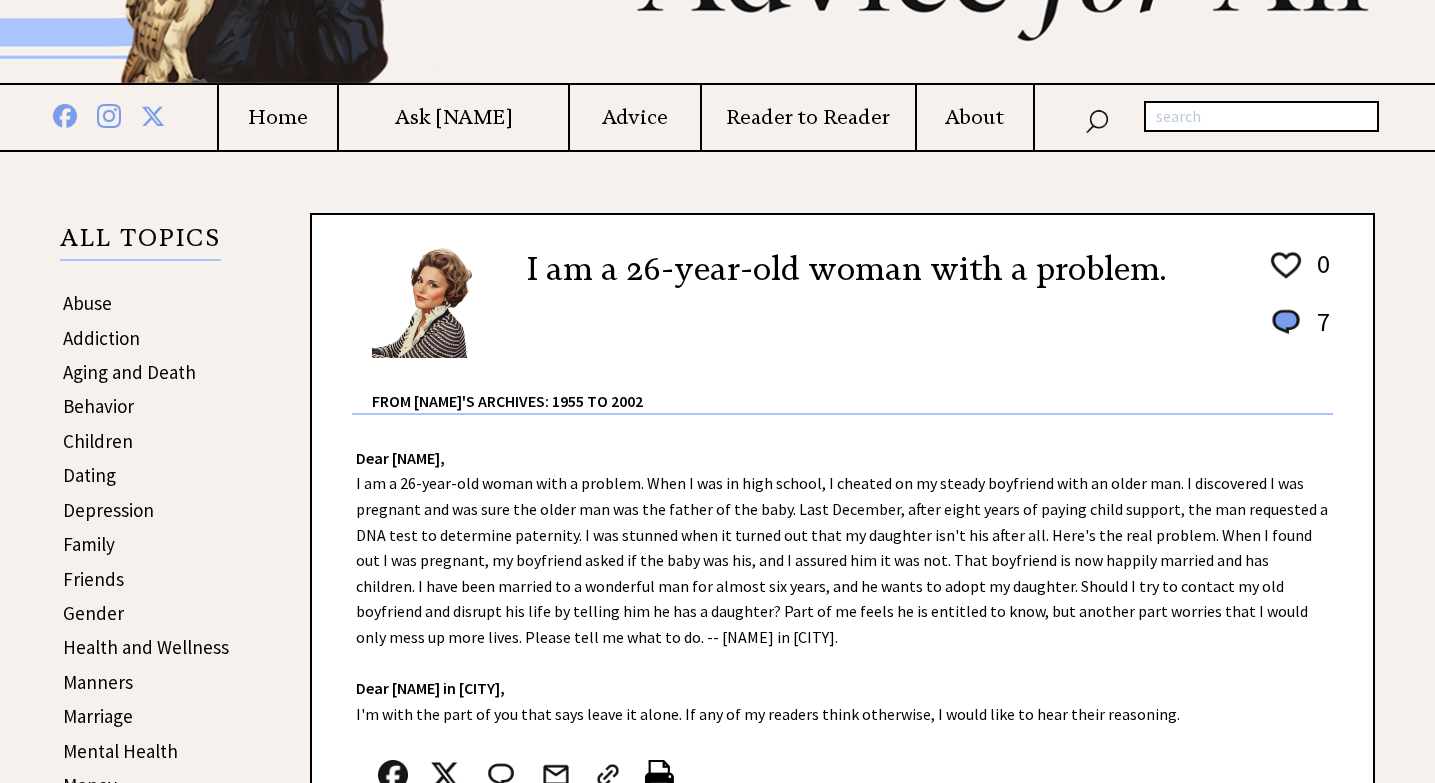 scroll, scrollTop: 300, scrollLeft: 0, axis: vertical 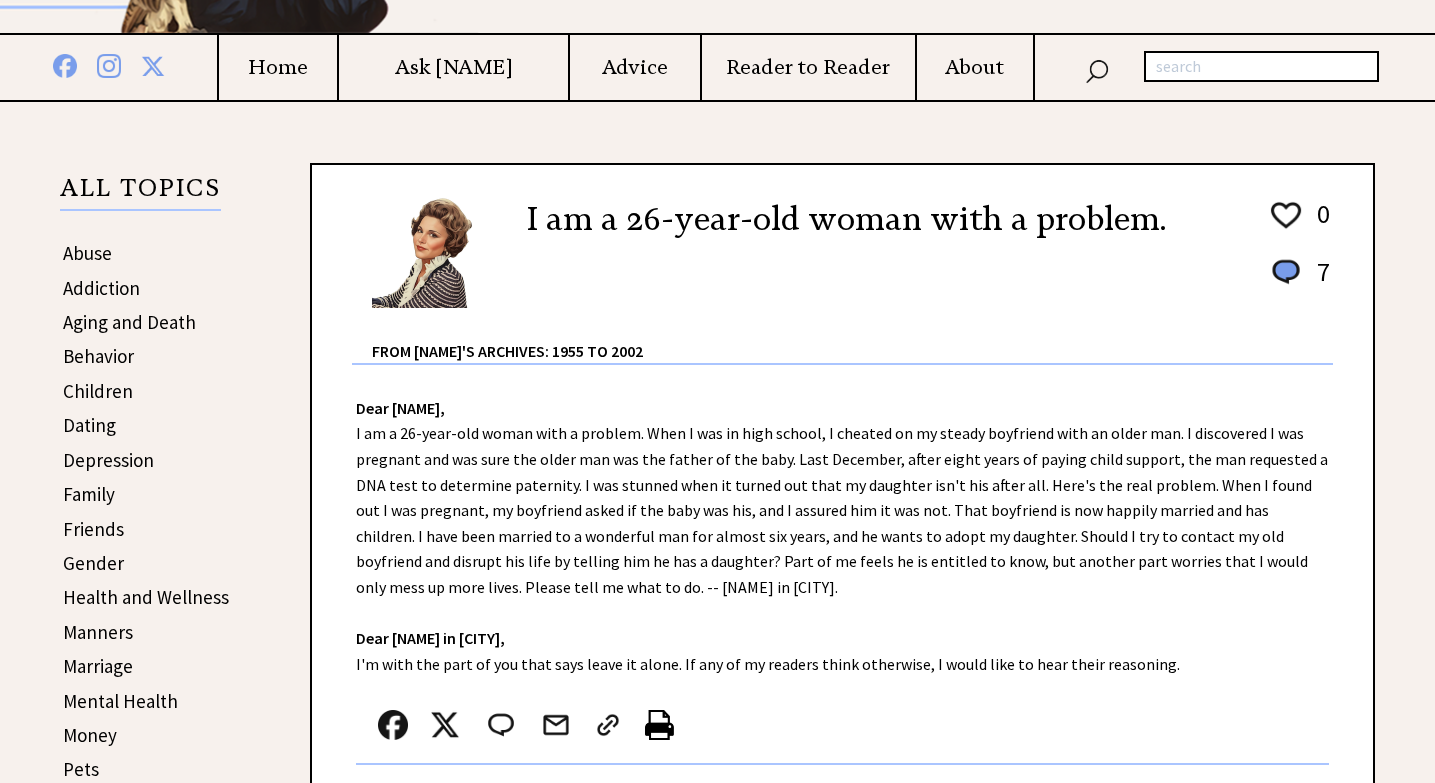 click on "Family" at bounding box center [89, 494] 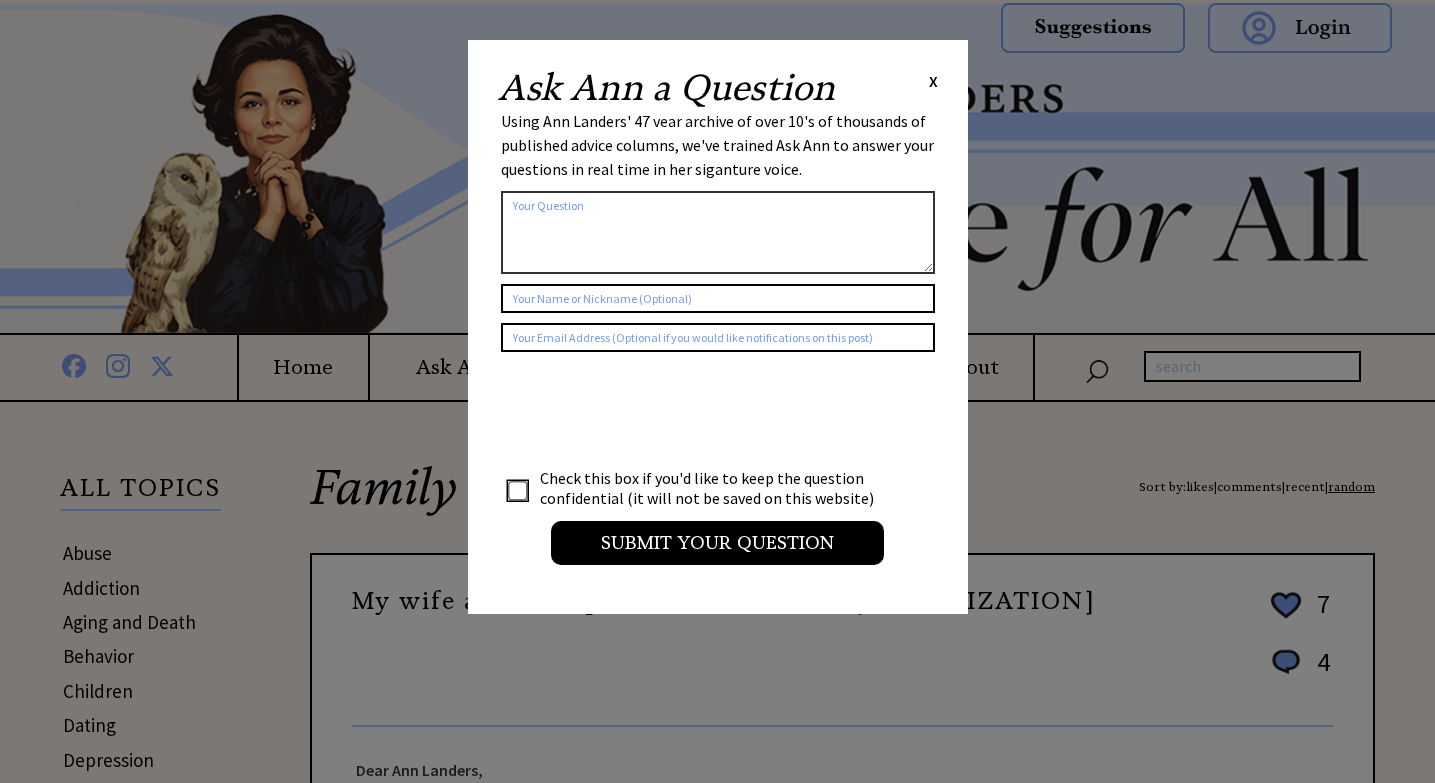 scroll, scrollTop: 0, scrollLeft: 0, axis: both 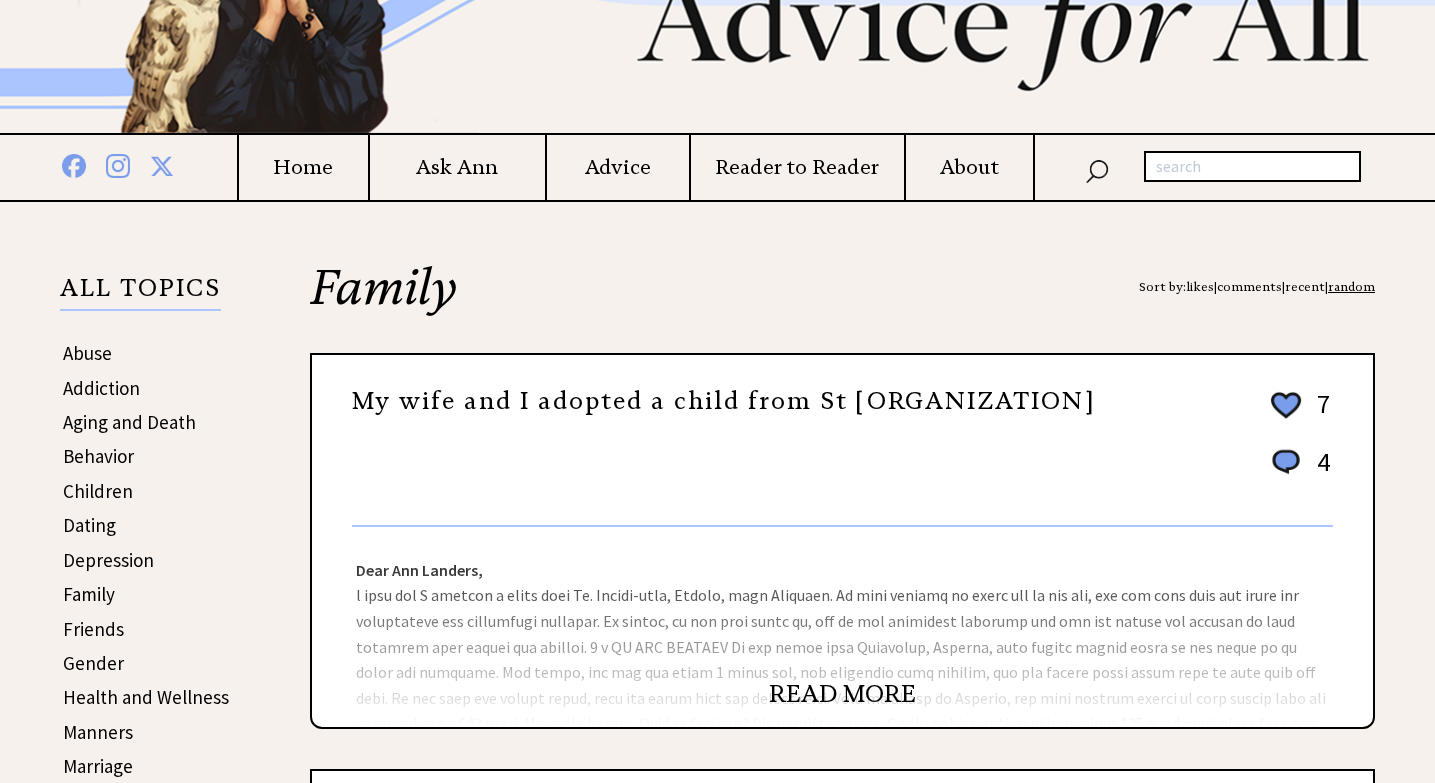 click on "READ MORE" at bounding box center (842, 694) 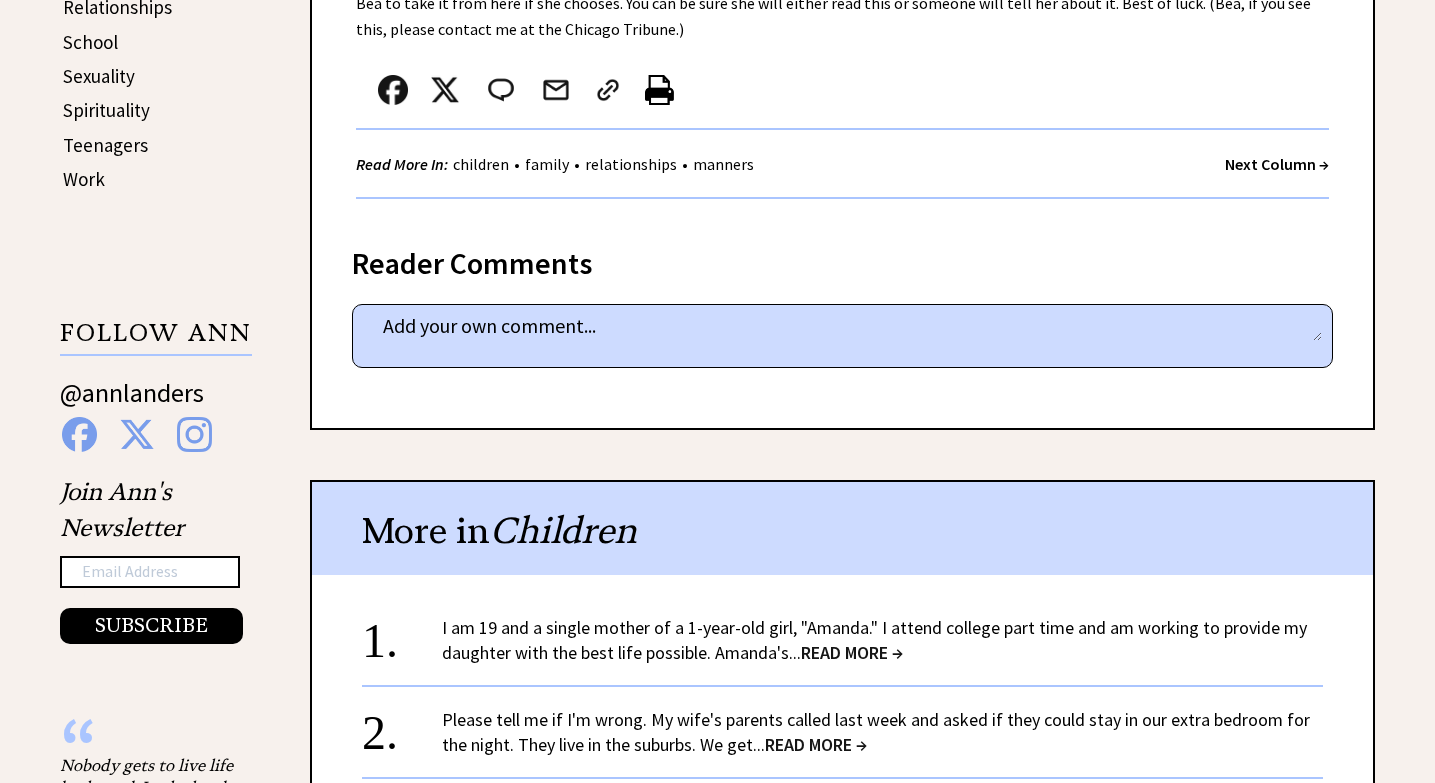 scroll, scrollTop: 1400, scrollLeft: 0, axis: vertical 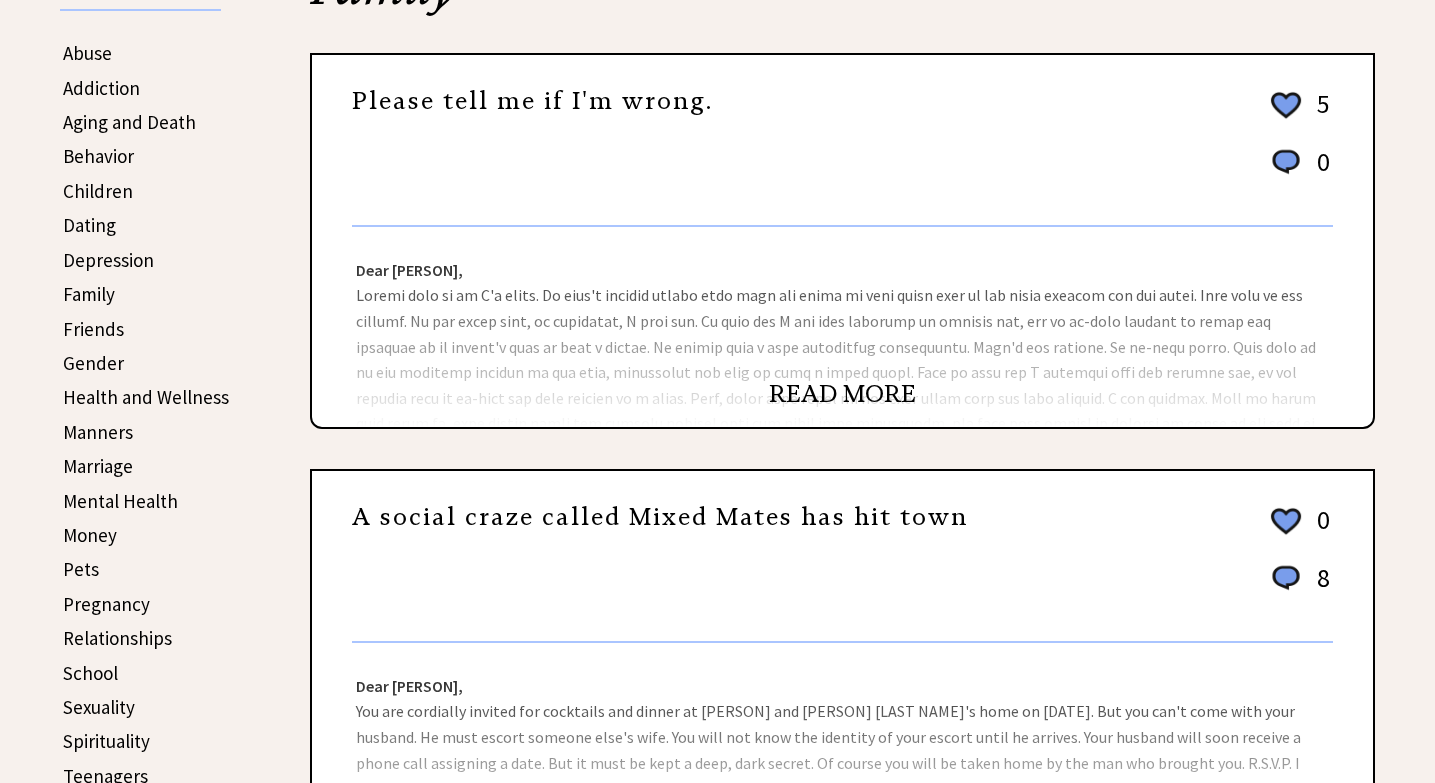 click on "Family" at bounding box center [89, 294] 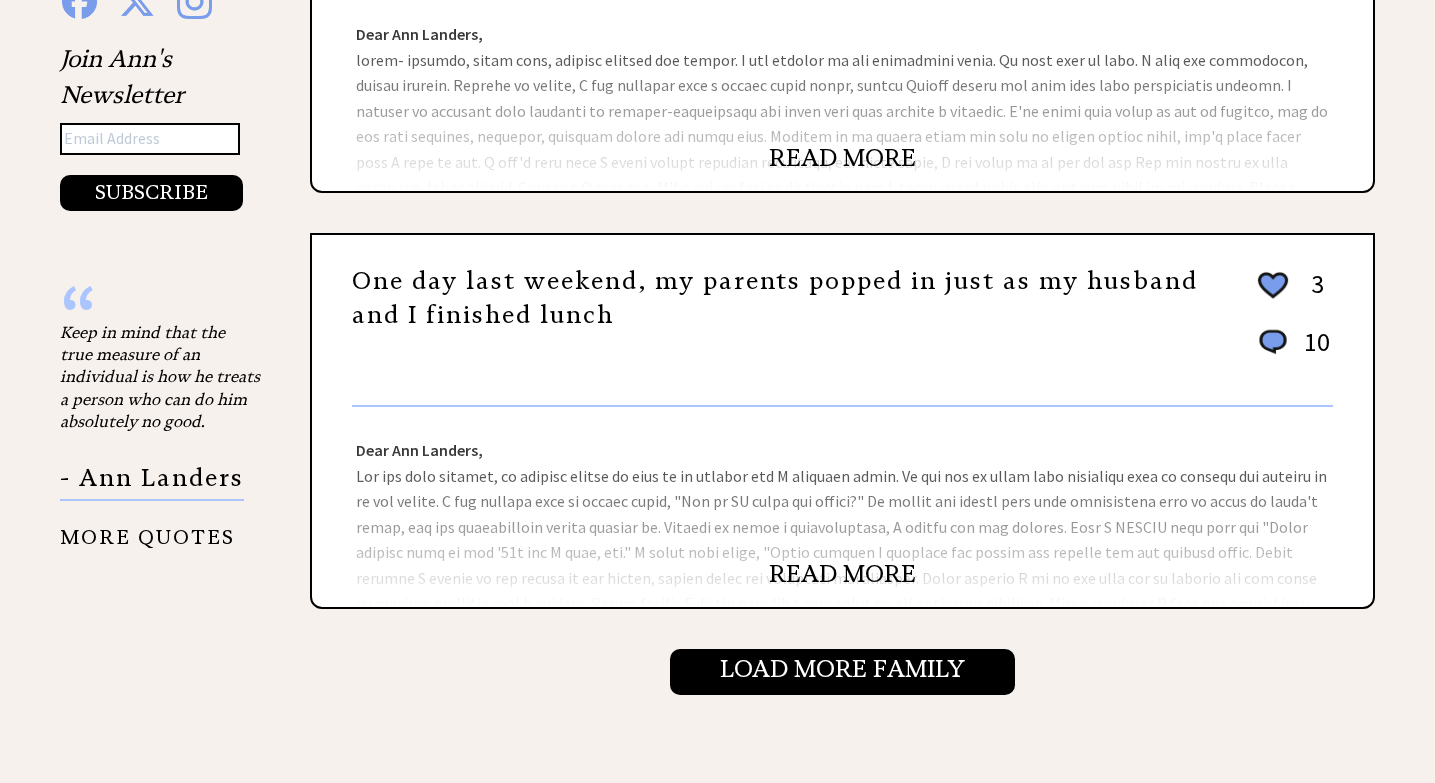 scroll, scrollTop: 2000, scrollLeft: 0, axis: vertical 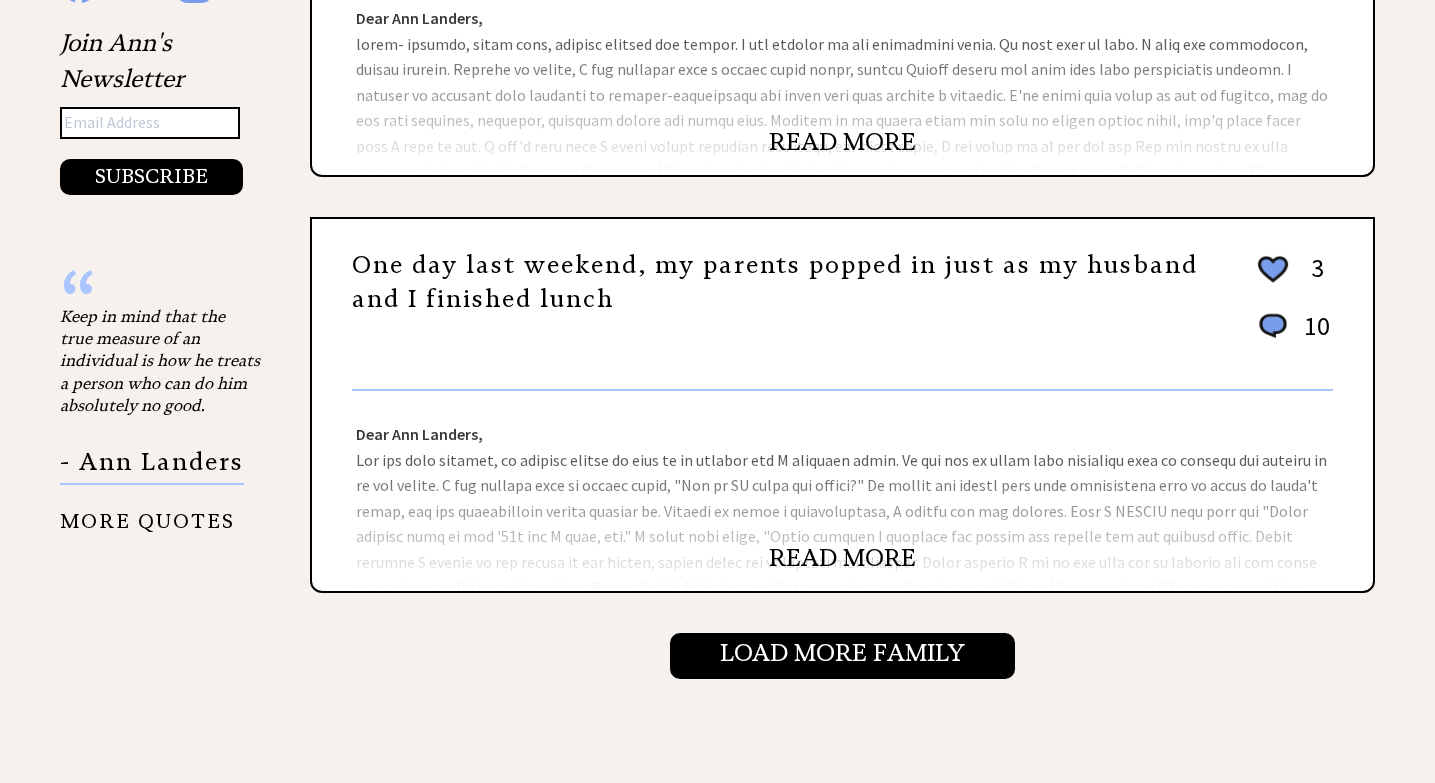 click on "READ MORE" at bounding box center (842, 558) 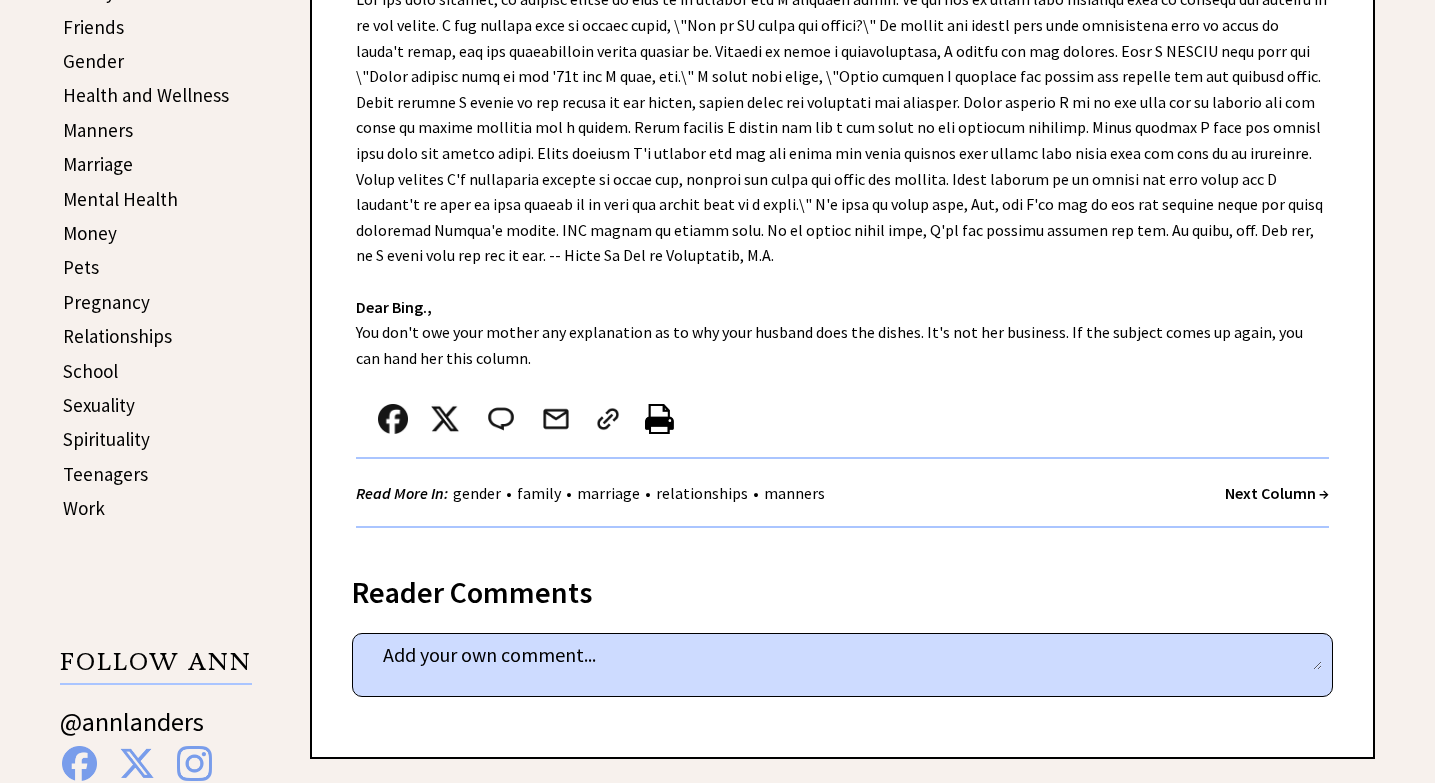 scroll, scrollTop: 800, scrollLeft: 0, axis: vertical 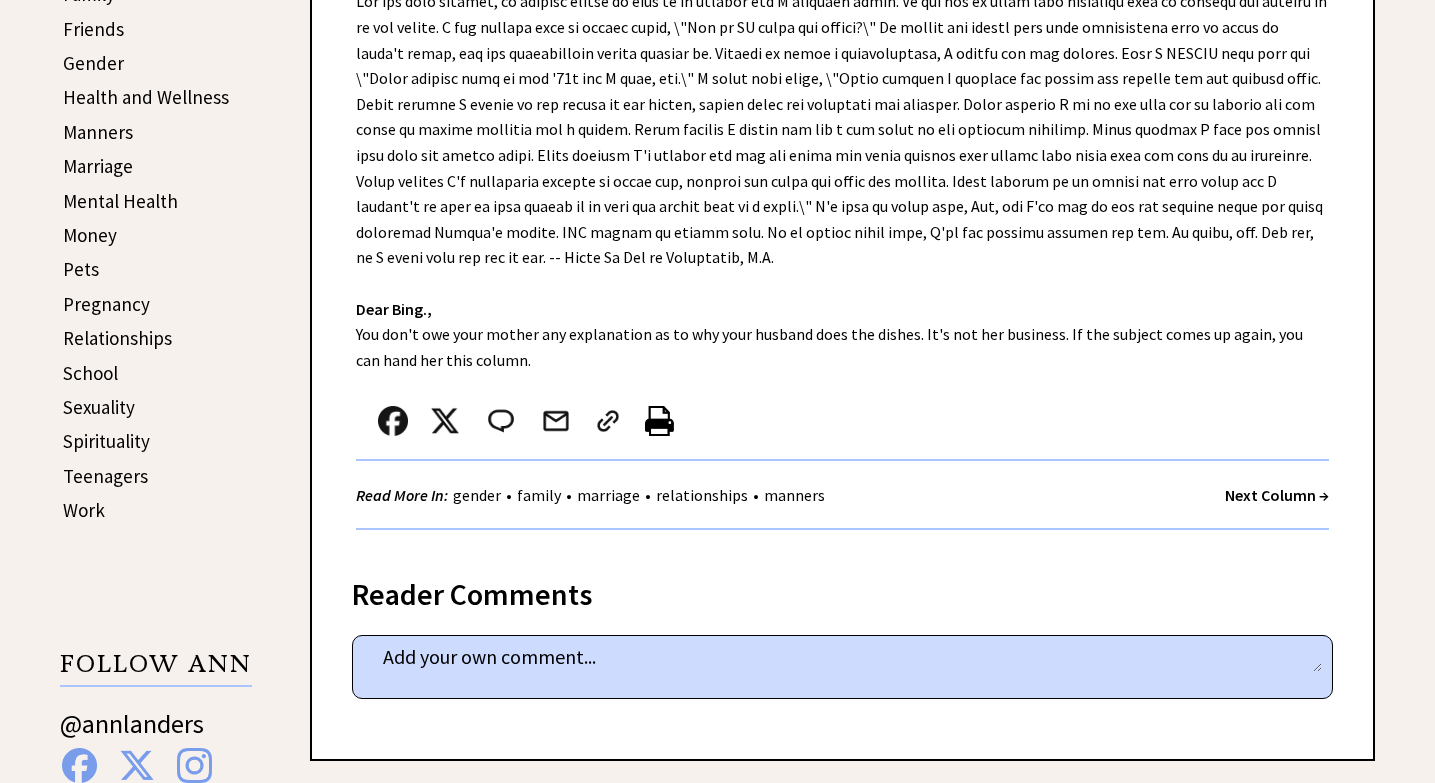 click on "Pets" at bounding box center [81, 269] 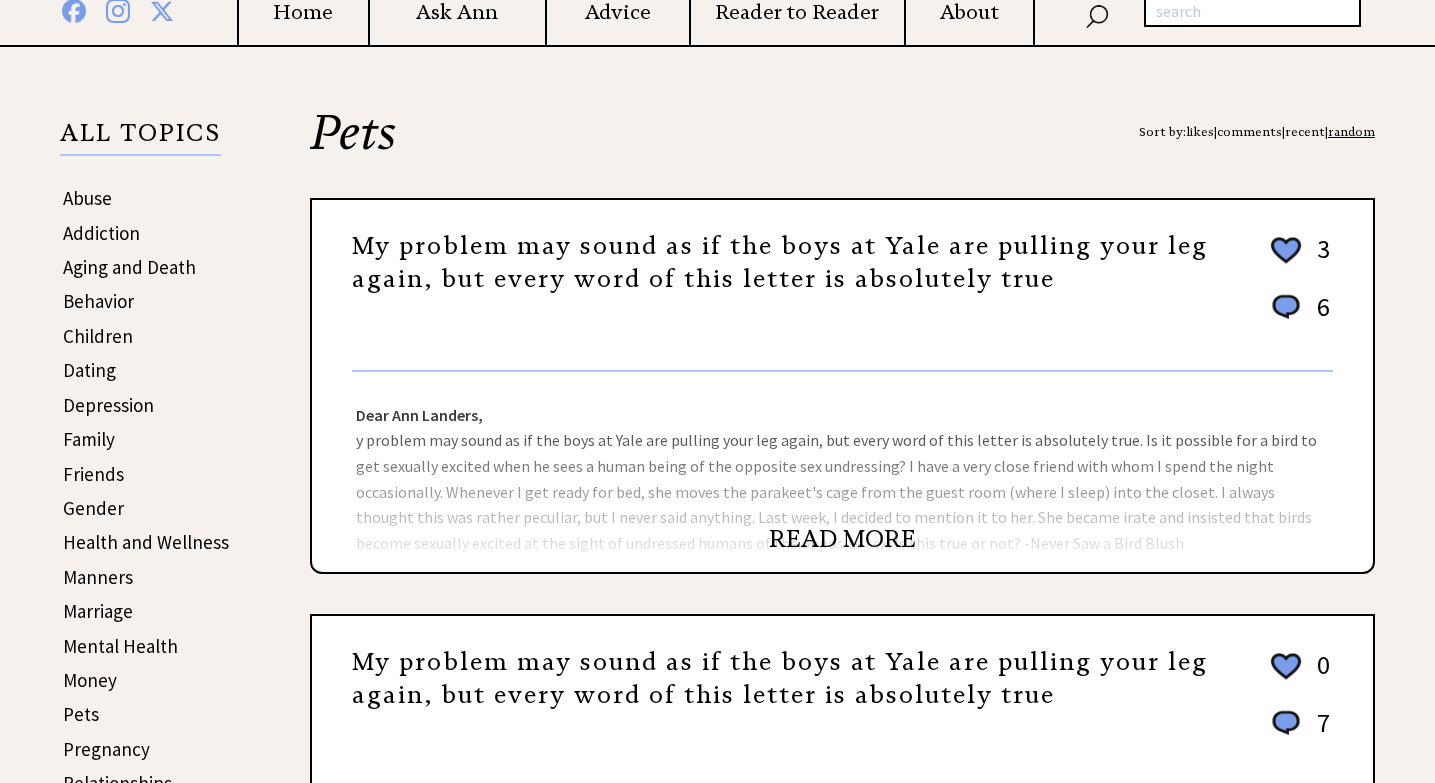 scroll, scrollTop: 356, scrollLeft: 0, axis: vertical 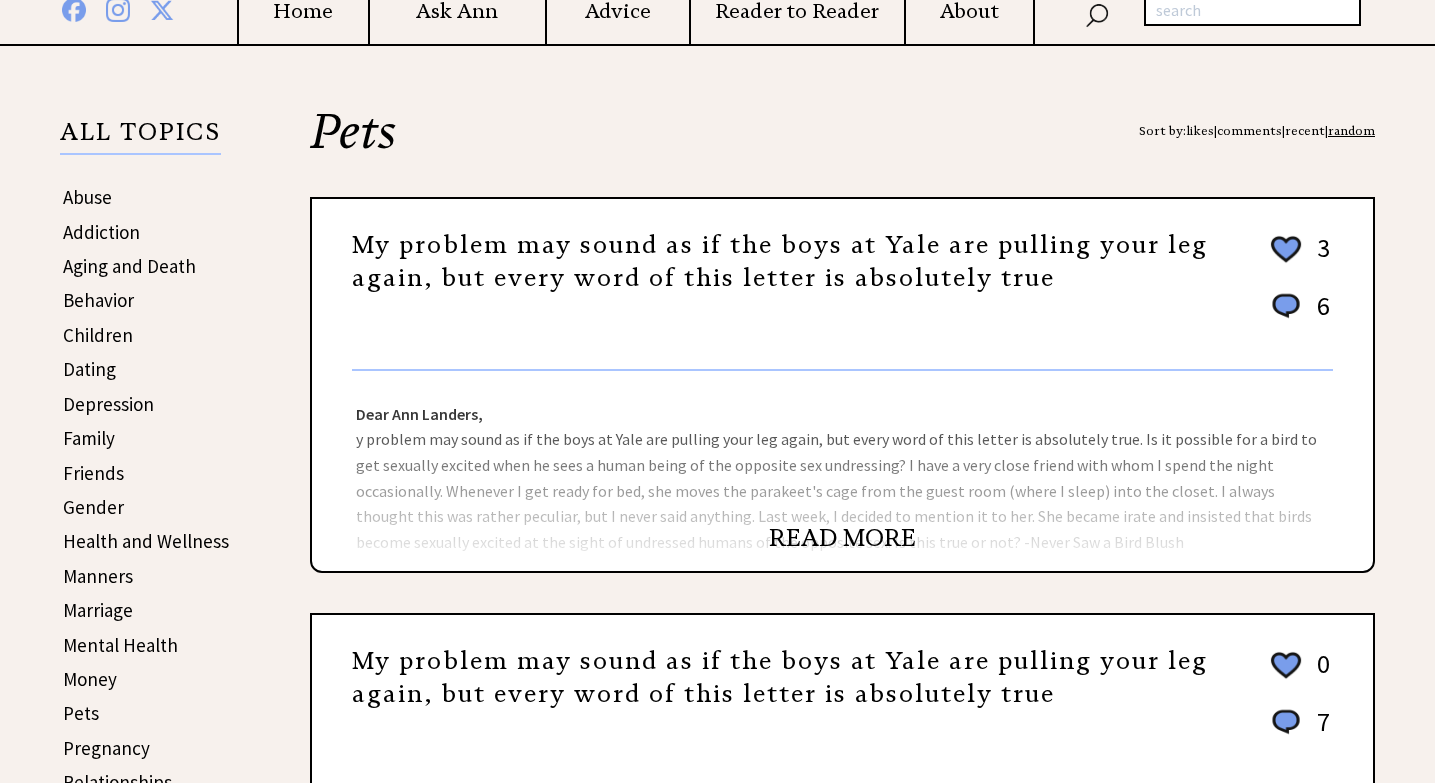 click on "Children" at bounding box center (98, 335) 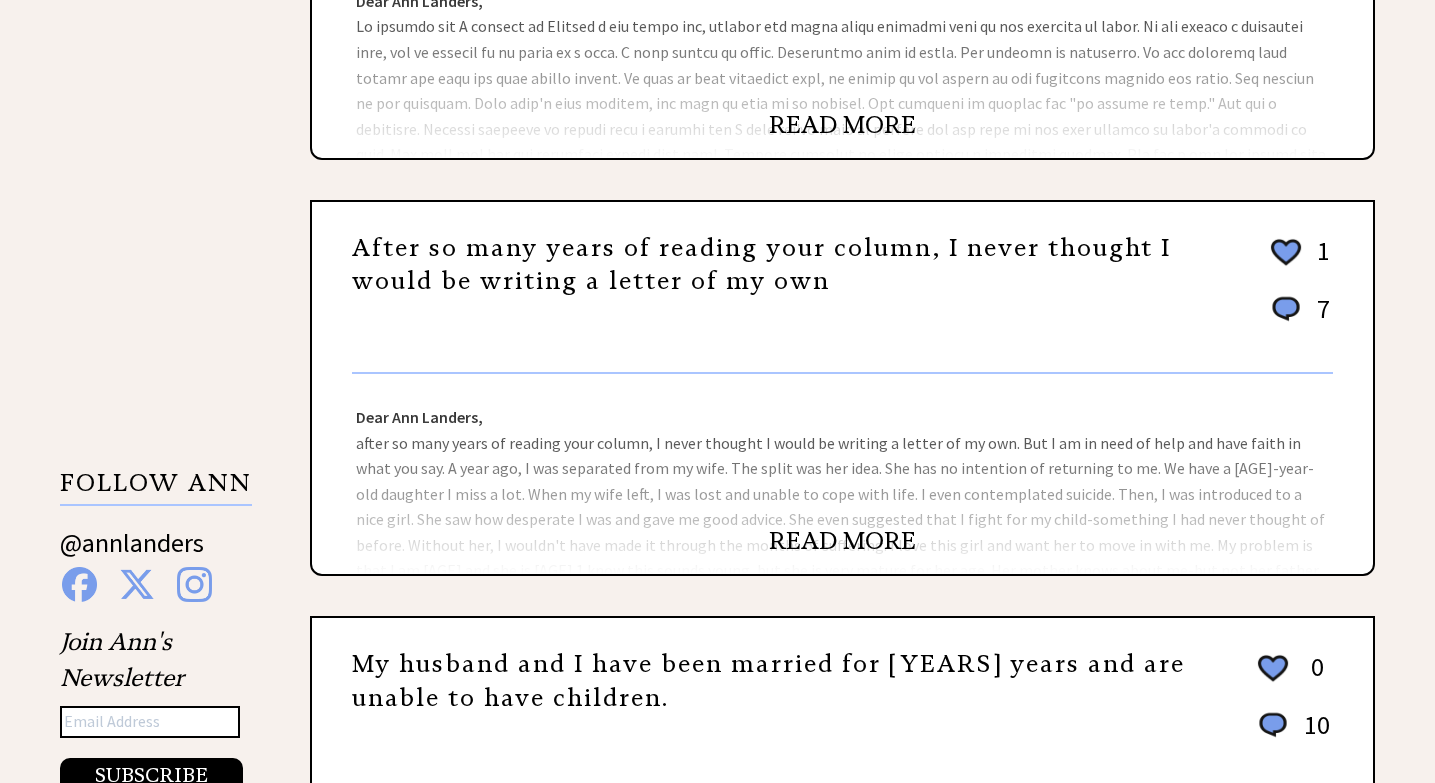 scroll, scrollTop: 1400, scrollLeft: 0, axis: vertical 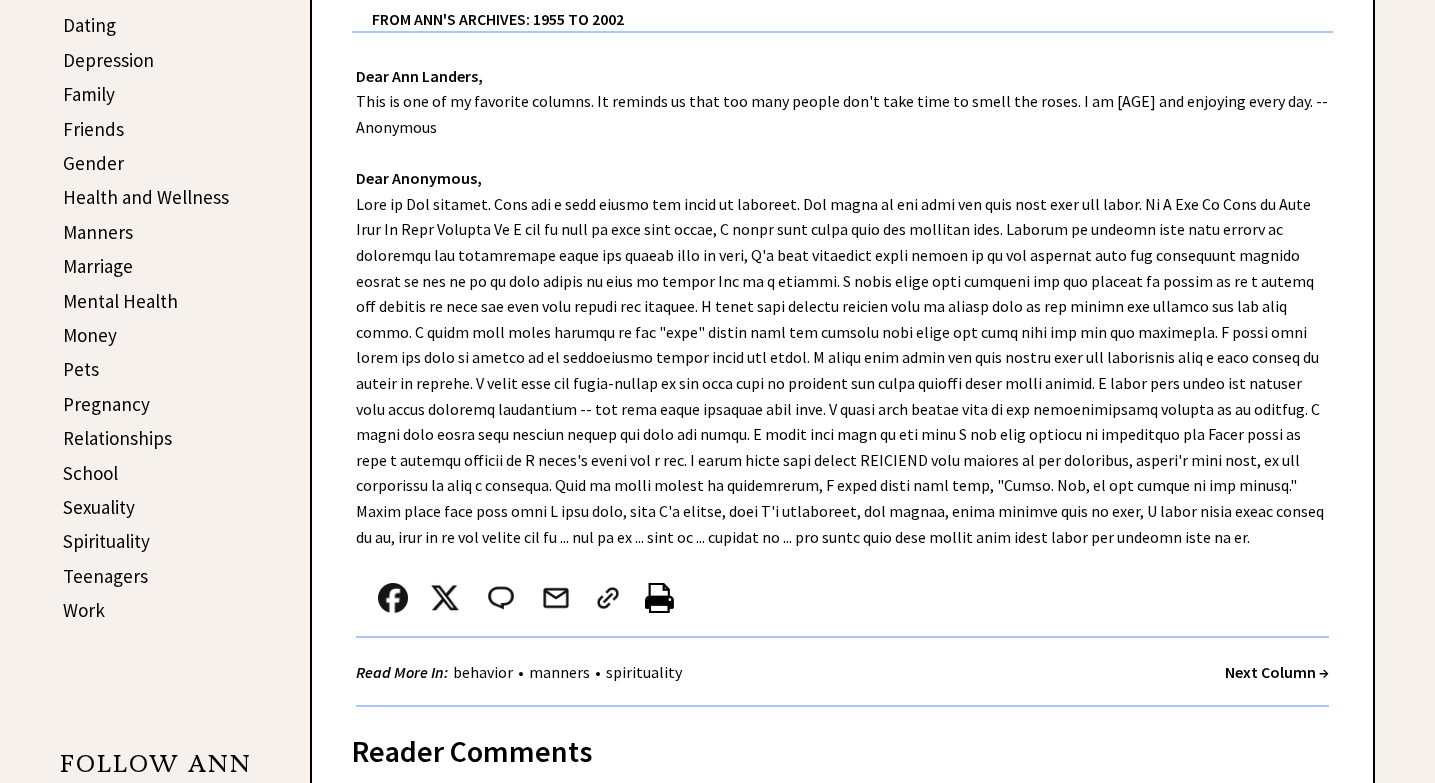 click on "Money" at bounding box center (90, 335) 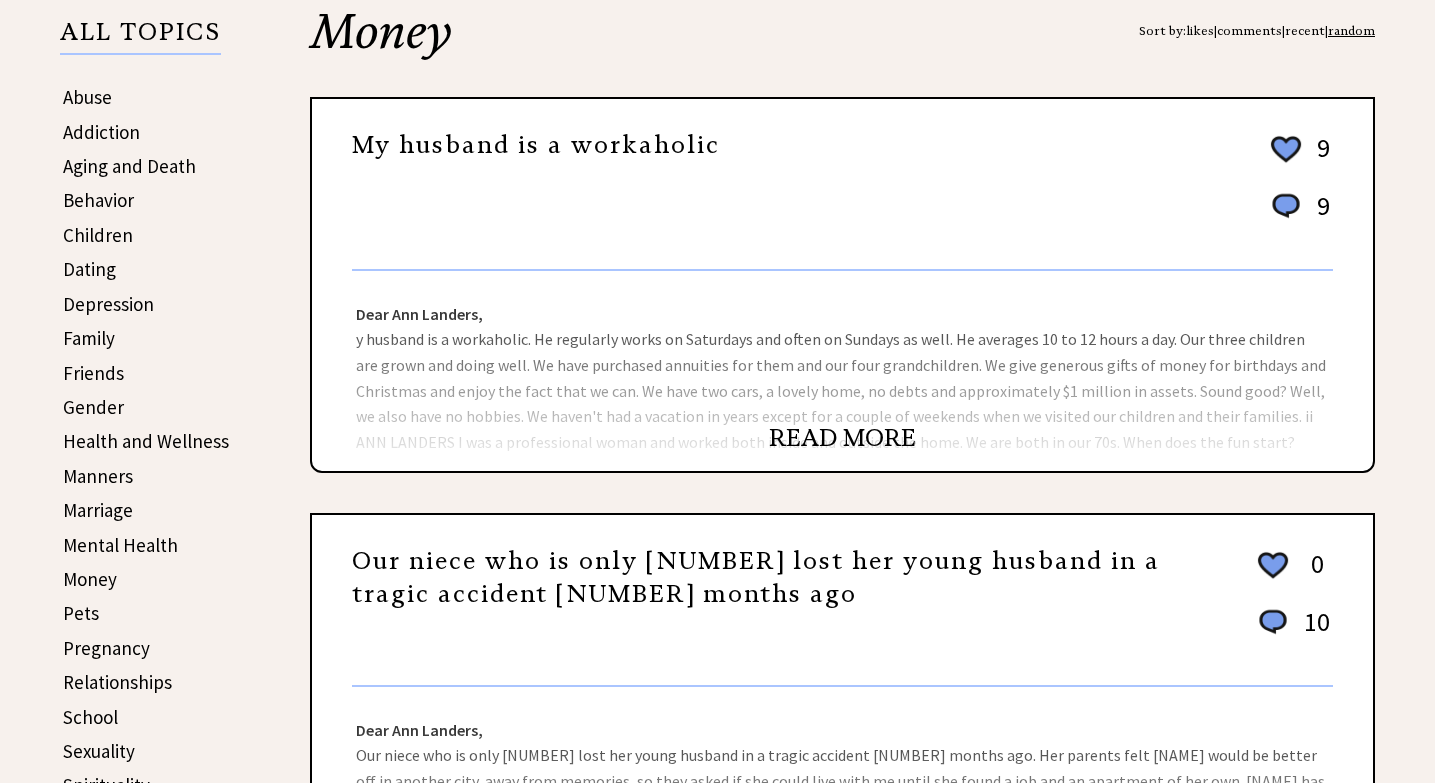 scroll, scrollTop: 0, scrollLeft: 0, axis: both 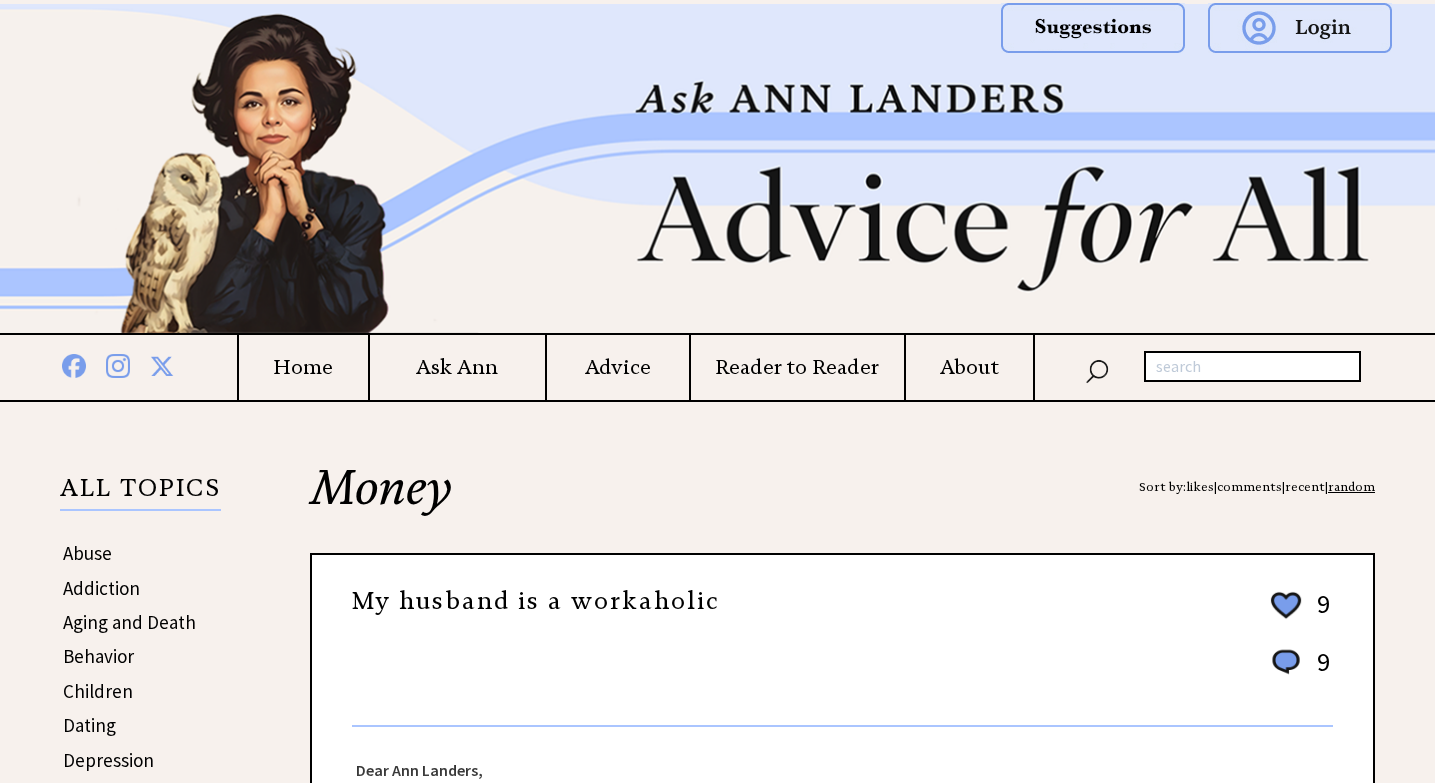 click on "Advice" at bounding box center [618, 367] 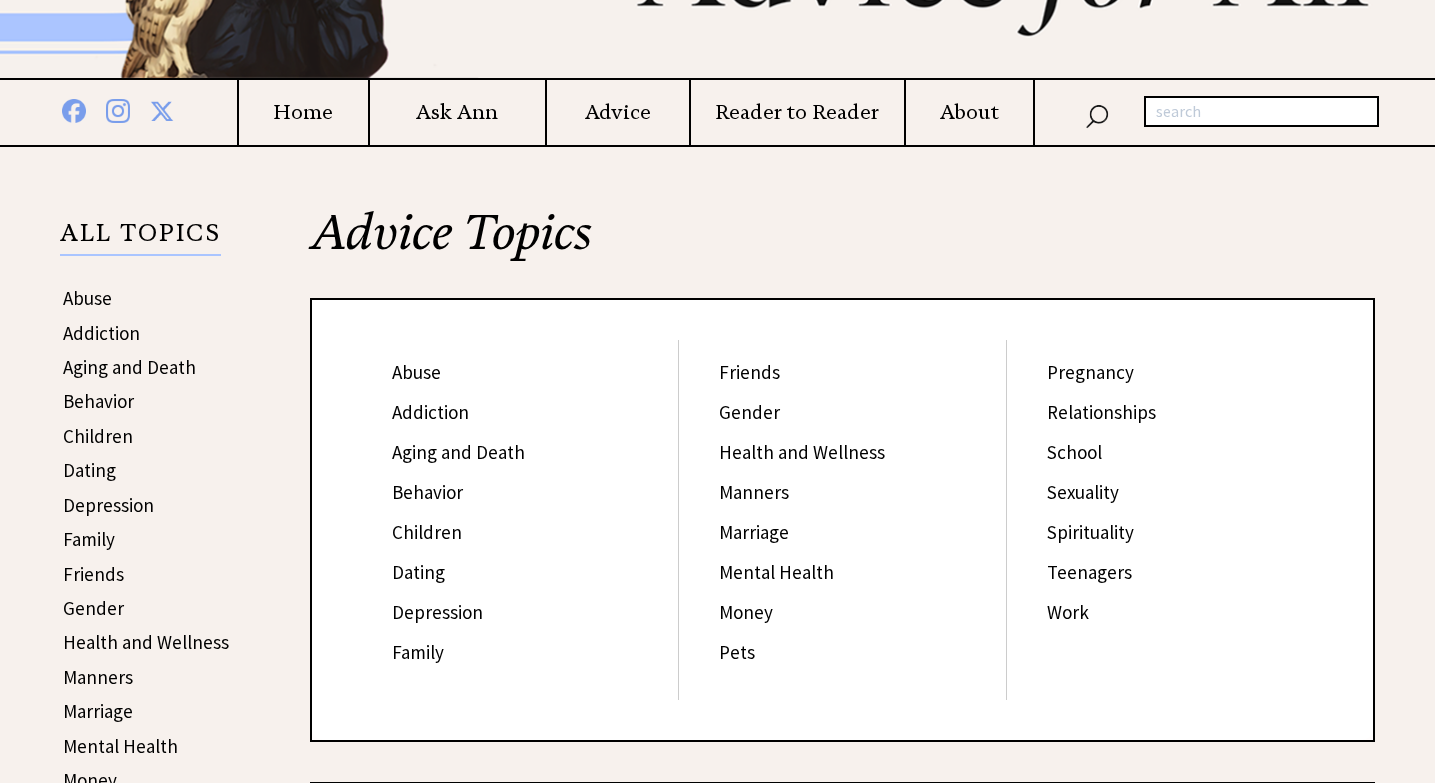 scroll, scrollTop: 300, scrollLeft: 0, axis: vertical 